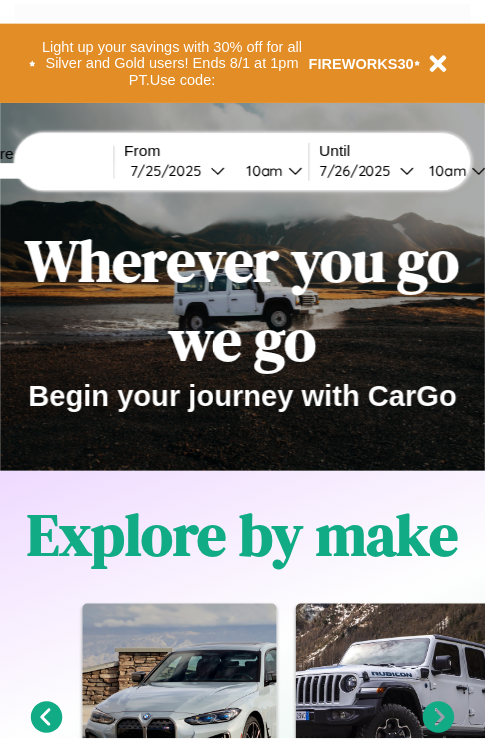 scroll, scrollTop: 0, scrollLeft: 0, axis: both 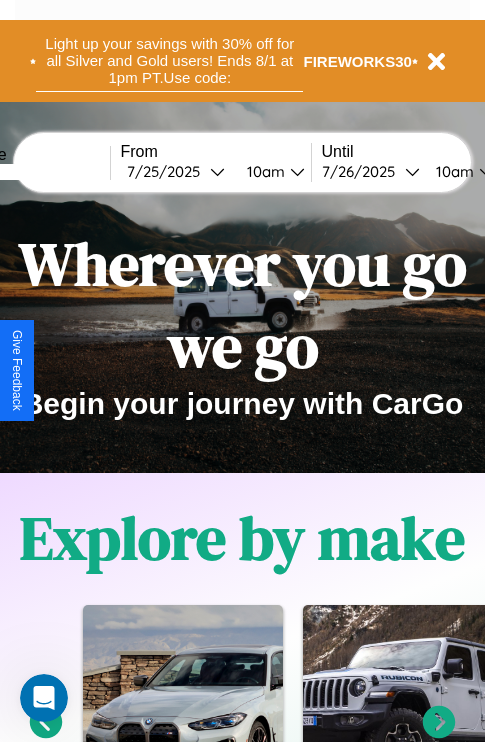 click on "Light up your savings with 30% off for all Silver and Gold users! Ends 8/1 at 1pm PT.  Use code:" at bounding box center [169, 61] 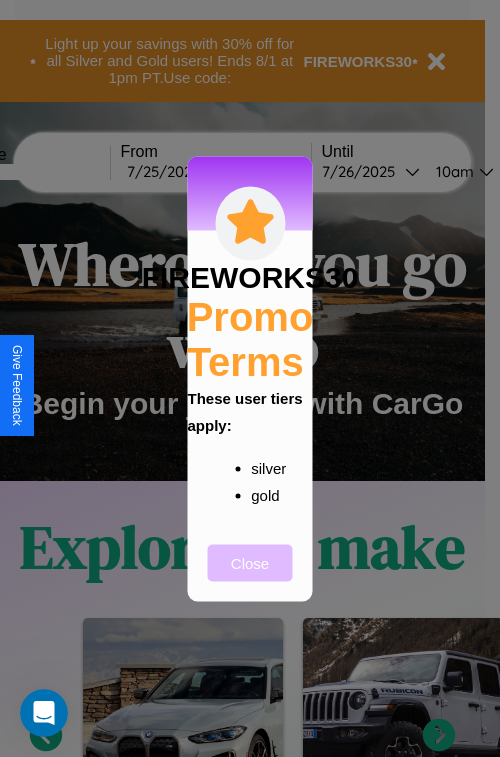 click on "Close" at bounding box center [250, 562] 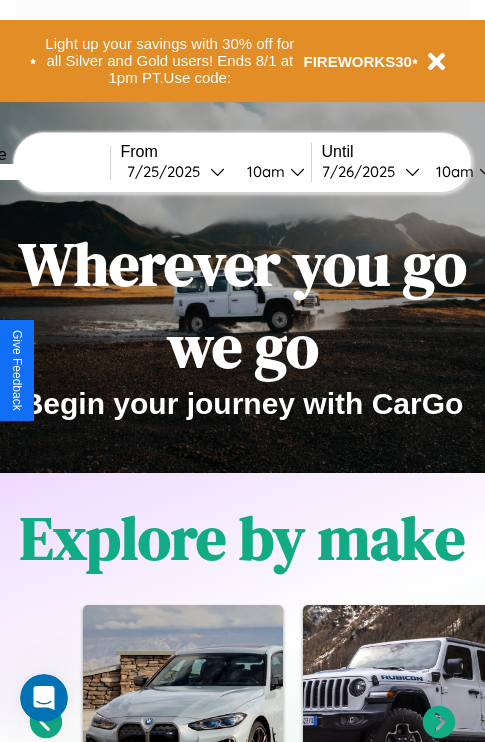 click at bounding box center [35, 172] 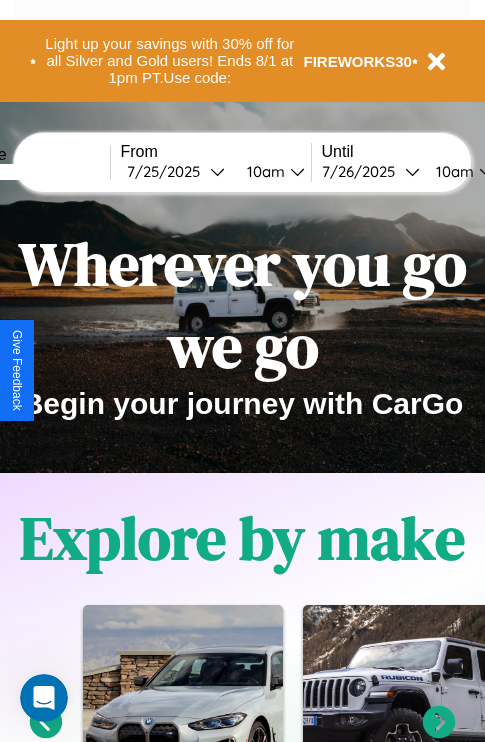 type on "*****" 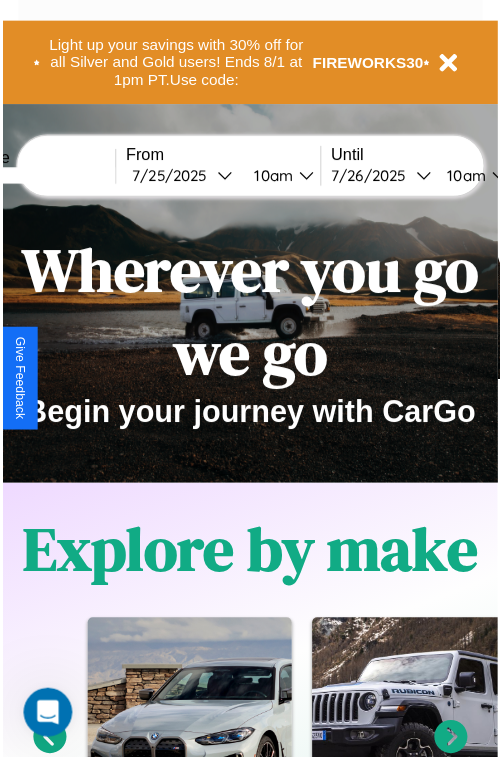 select on "*" 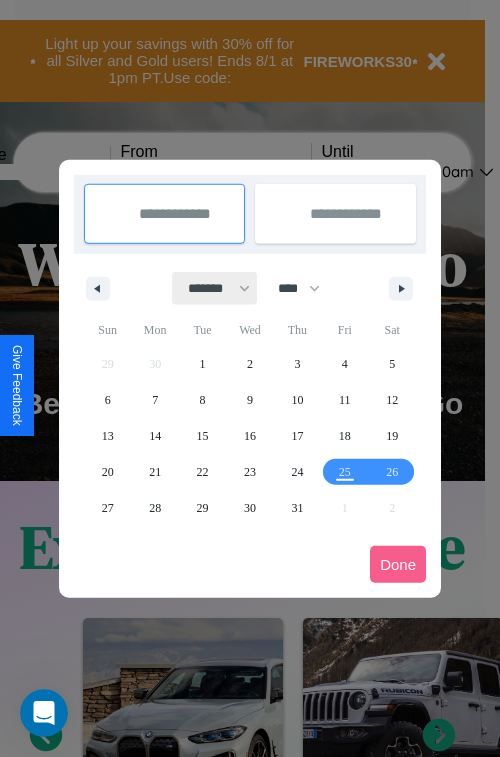click on "******* ******** ***** ***** *** **** **** ****** ********* ******* ******** ********" at bounding box center (215, 288) 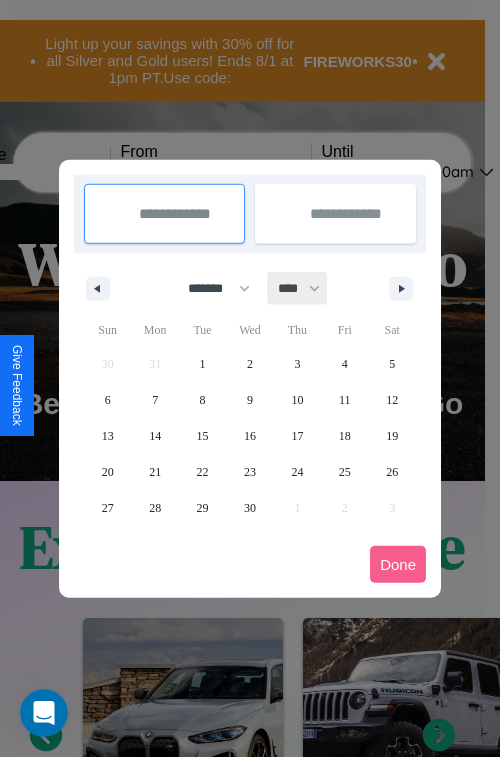 click on "**** **** **** **** **** **** **** **** **** **** **** **** **** **** **** **** **** **** **** **** **** **** **** **** **** **** **** **** **** **** **** **** **** **** **** **** **** **** **** **** **** **** **** **** **** **** **** **** **** **** **** **** **** **** **** **** **** **** **** **** **** **** **** **** **** **** **** **** **** **** **** **** **** **** **** **** **** **** **** **** **** **** **** **** **** **** **** **** **** **** **** **** **** **** **** **** **** **** **** **** **** **** **** **** **** **** **** **** **** **** **** **** **** **** **** **** **** **** **** **** ****" at bounding box center [298, 288] 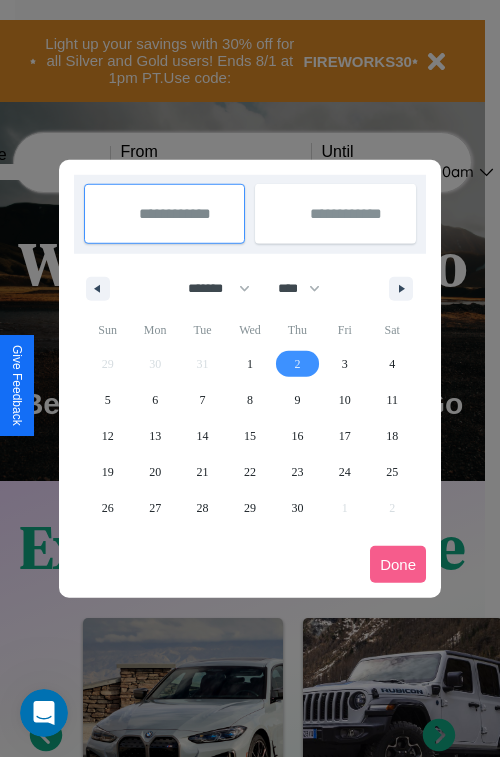 click on "2" at bounding box center [297, 364] 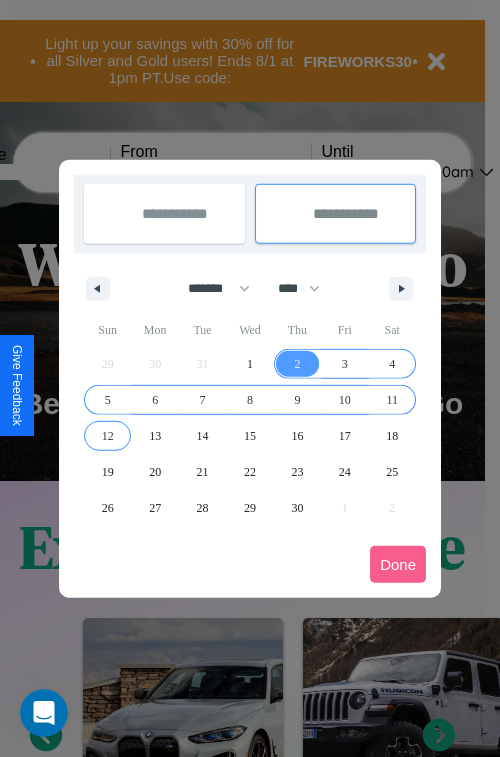 click on "12" at bounding box center [108, 436] 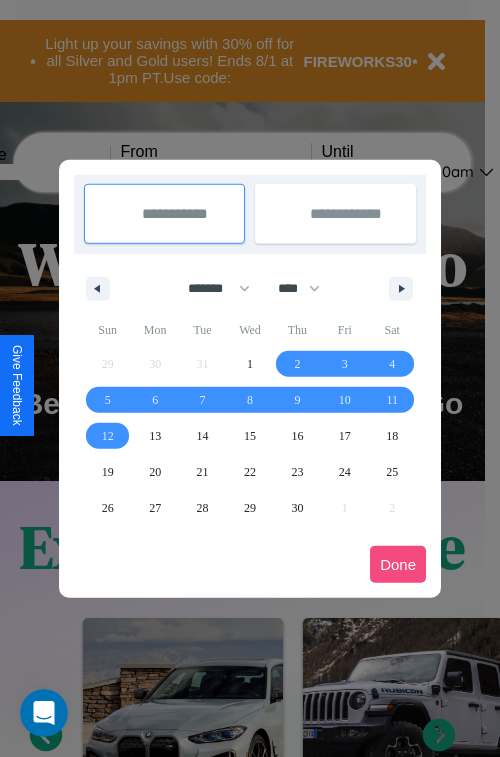 click on "Done" at bounding box center [398, 564] 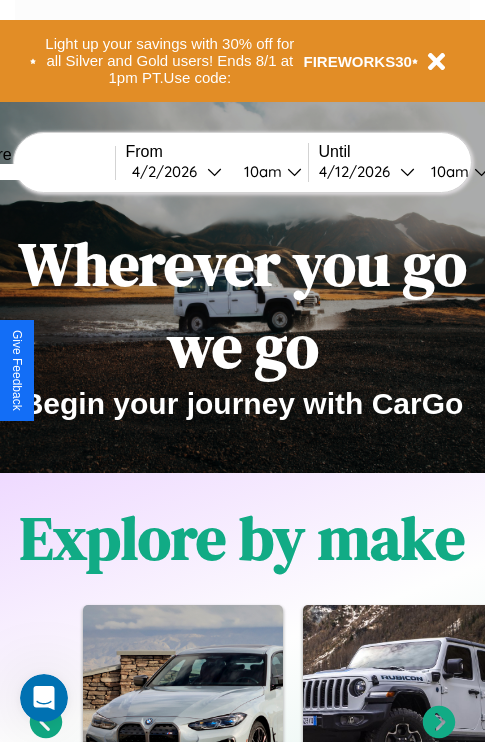 click on "10am" at bounding box center (260, 171) 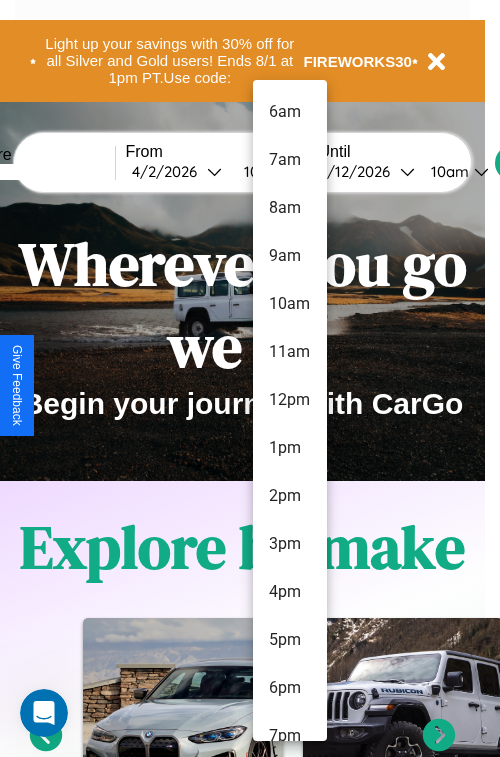 click on "7am" at bounding box center [290, 160] 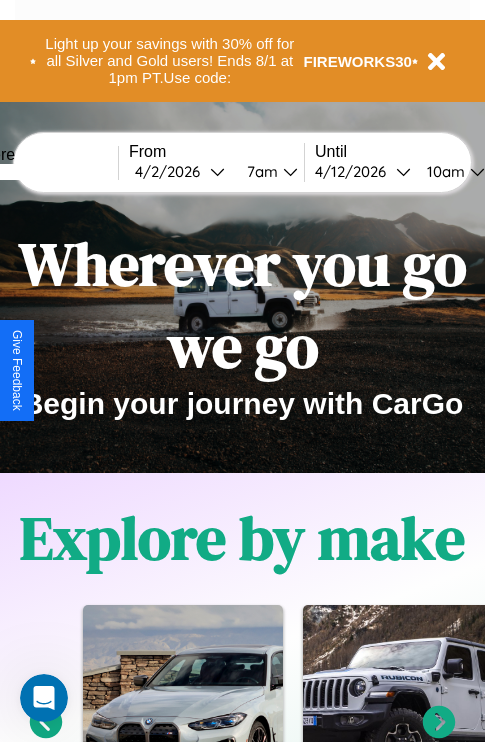 scroll, scrollTop: 0, scrollLeft: 68, axis: horizontal 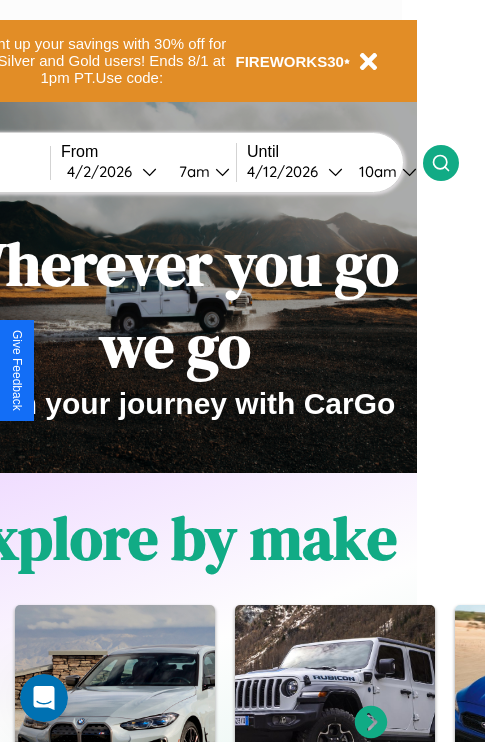 click 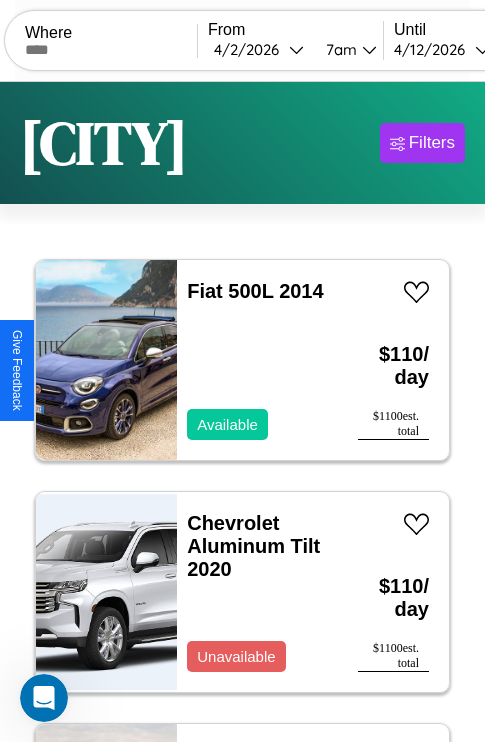 scroll, scrollTop: 95, scrollLeft: 0, axis: vertical 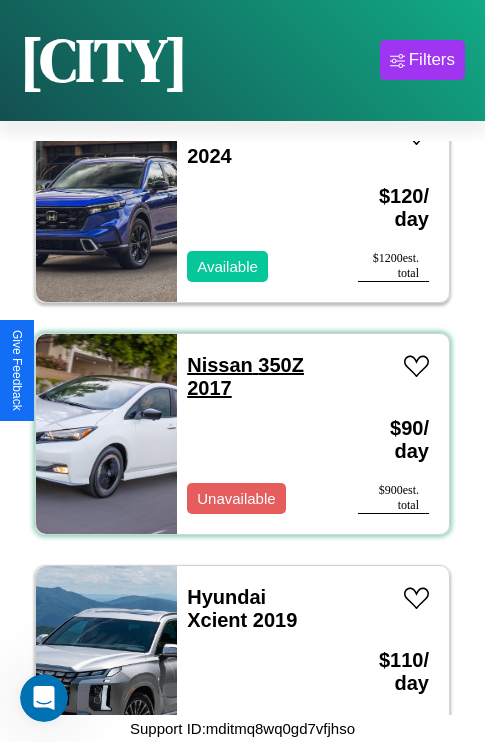 click on "Nissan   350Z   2017" at bounding box center [245, 376] 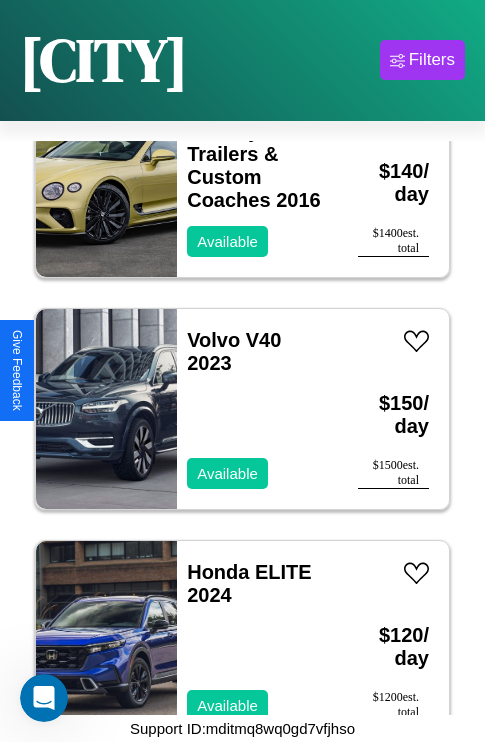 scroll, scrollTop: 1699, scrollLeft: 0, axis: vertical 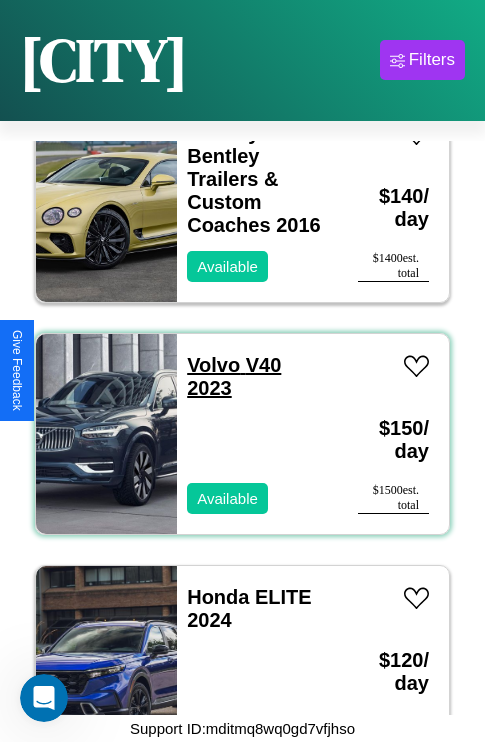 click on "Volvo   V40   2023" at bounding box center (234, 376) 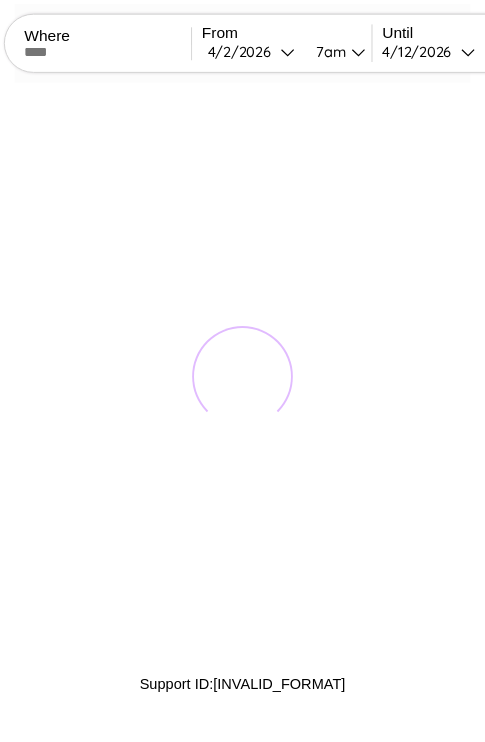 scroll, scrollTop: 0, scrollLeft: 0, axis: both 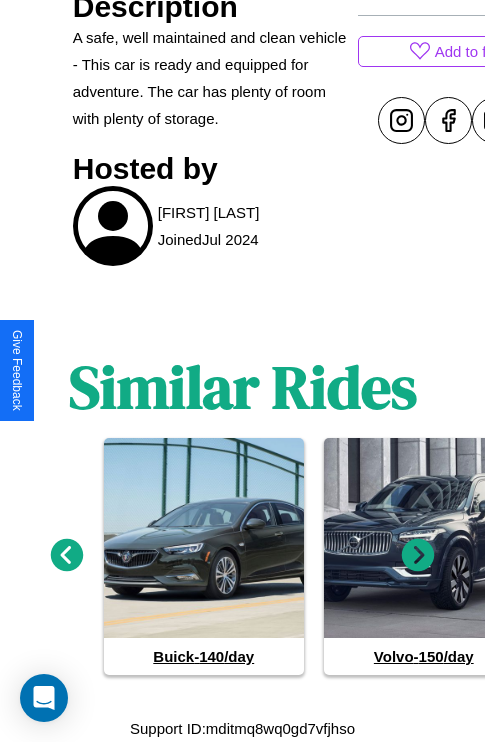 click 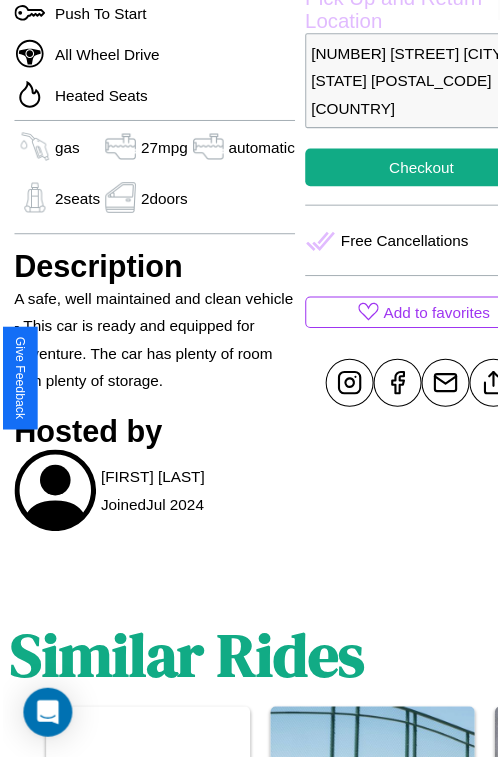 scroll, scrollTop: 580, scrollLeft: 84, axis: both 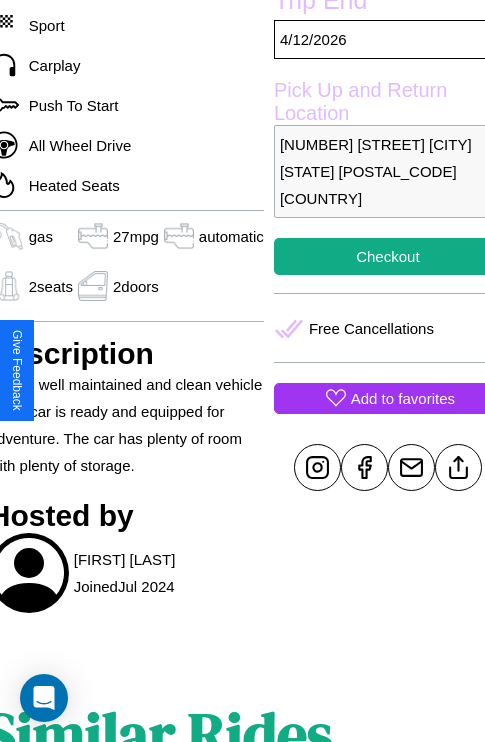 click on "Add to favorites" at bounding box center [403, 398] 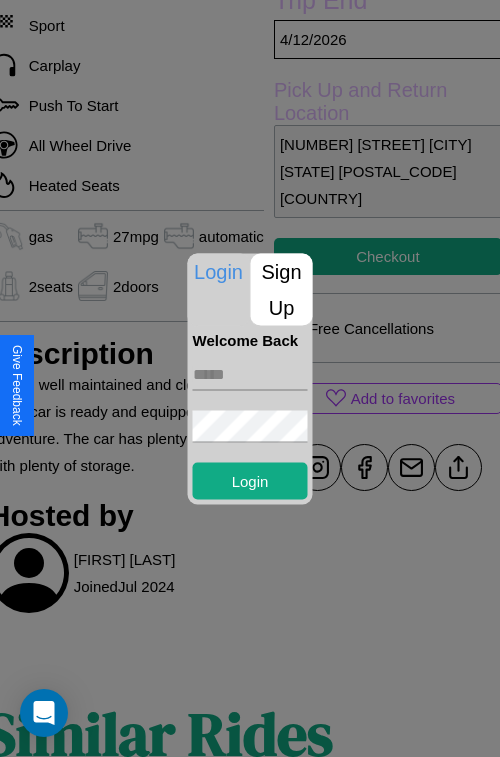 click on "Sign Up" at bounding box center (282, 289) 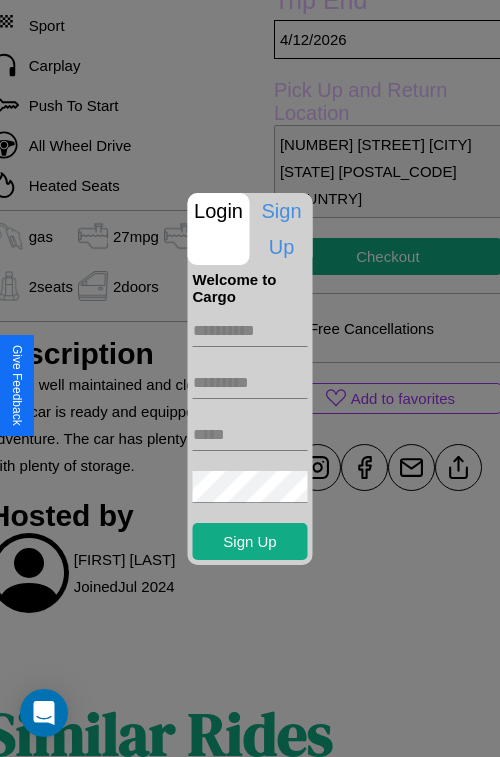 click at bounding box center [250, 331] 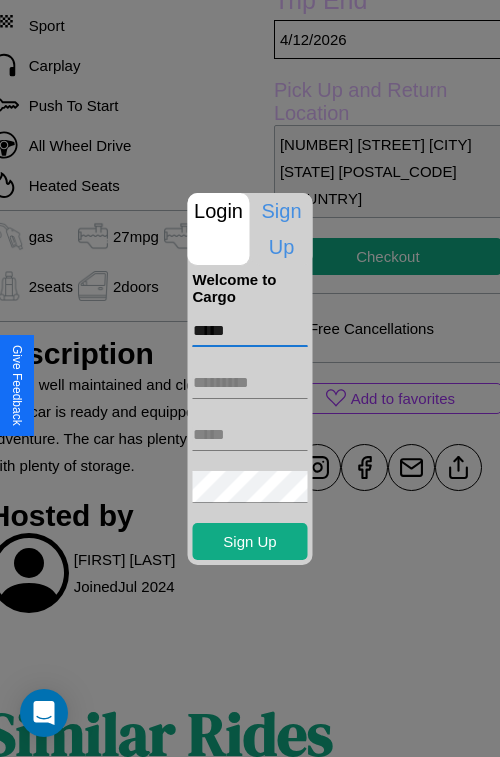 type on "*****" 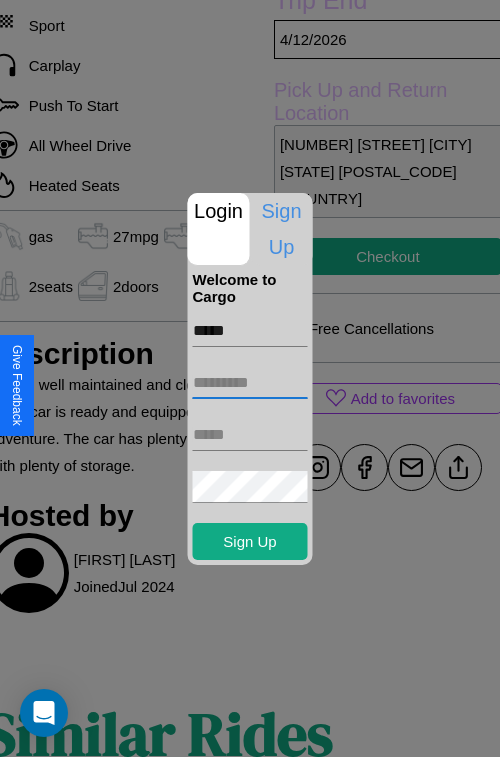 click at bounding box center (250, 383) 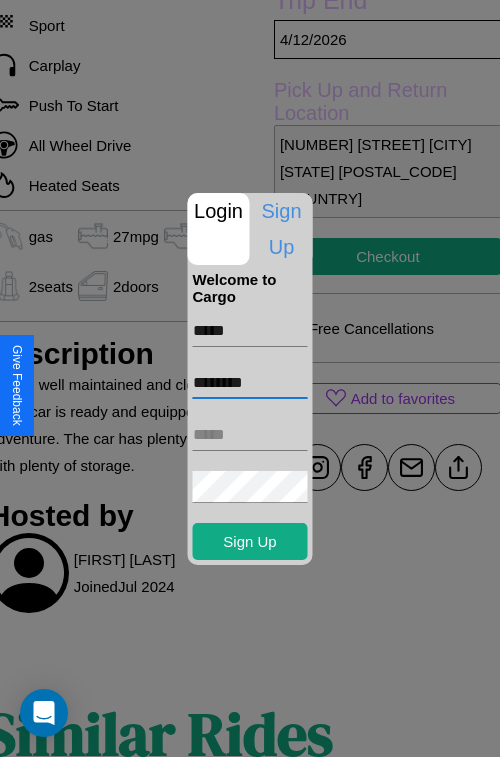 type on "********" 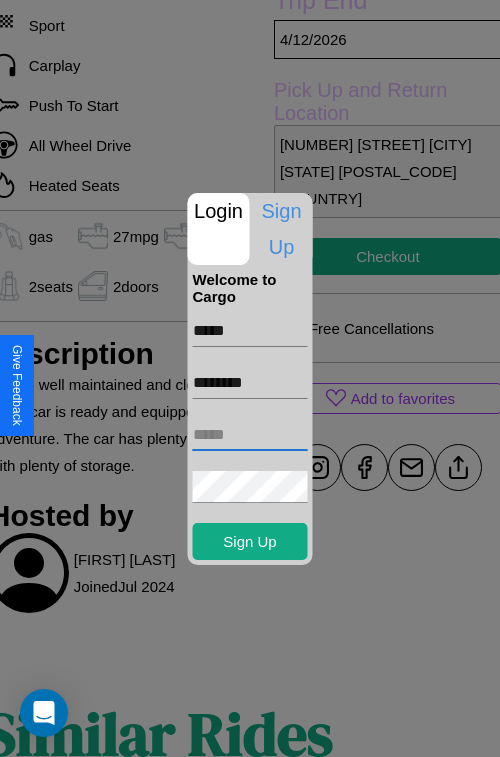 click at bounding box center (250, 435) 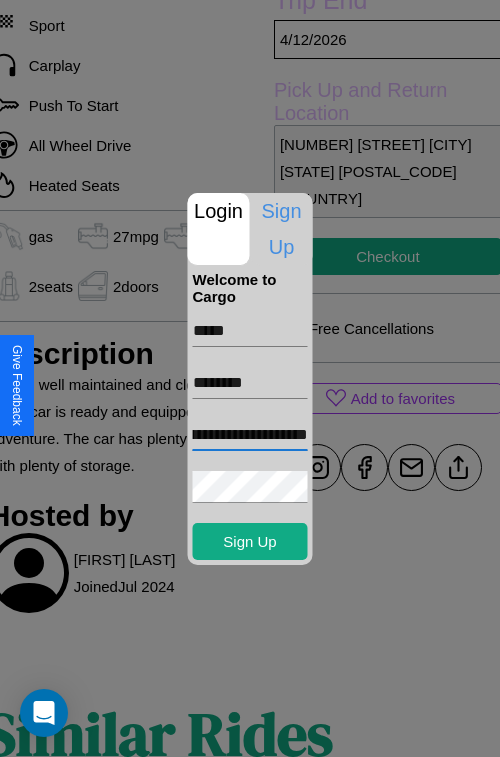 scroll, scrollTop: 0, scrollLeft: 67, axis: horizontal 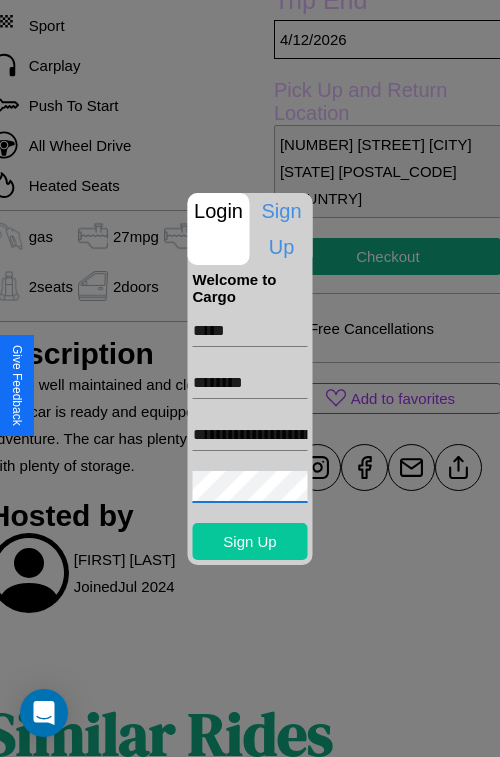 click on "Sign Up" at bounding box center [250, 541] 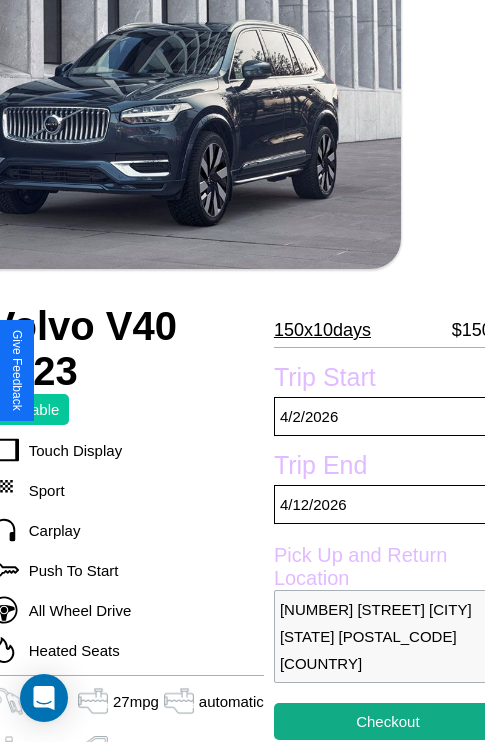 scroll, scrollTop: 74, scrollLeft: 84, axis: both 